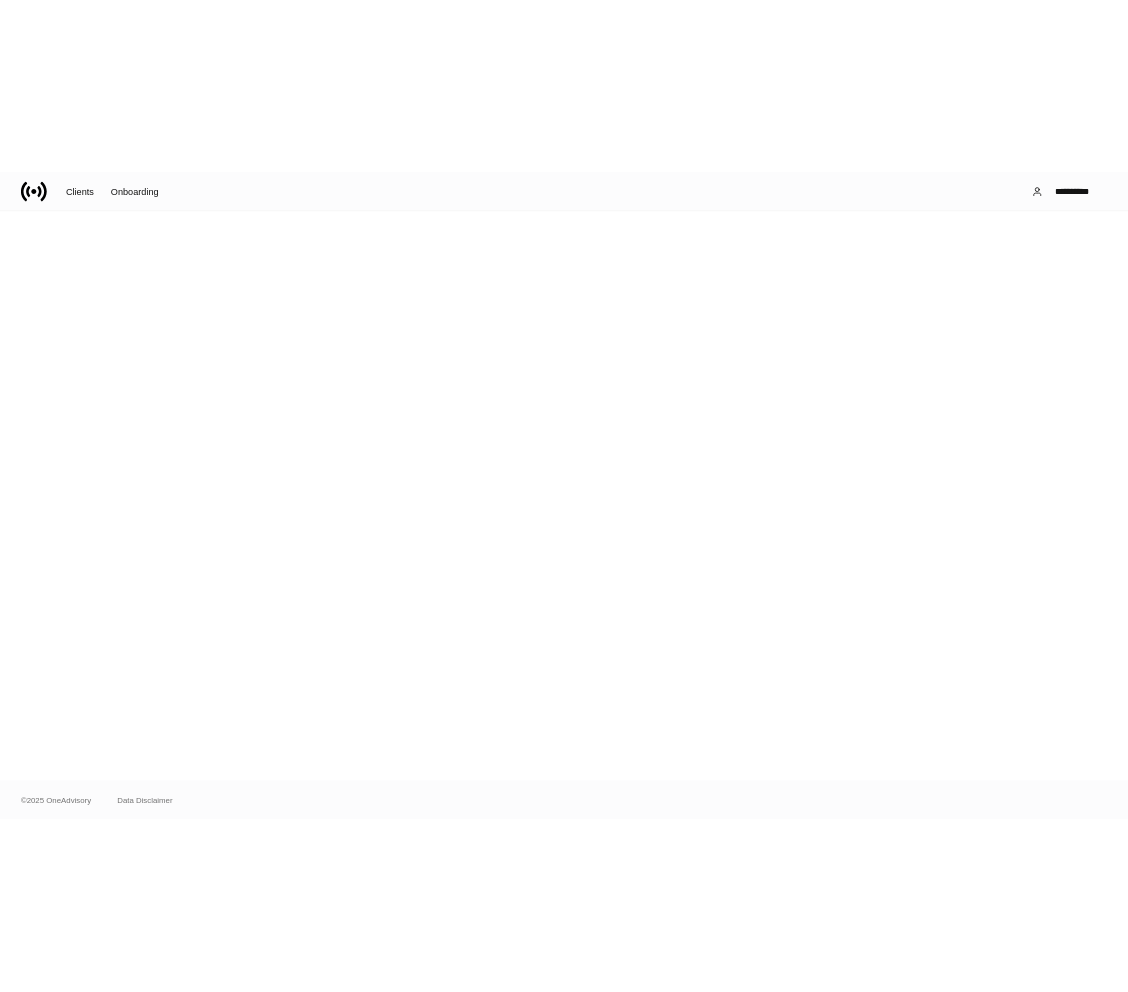 scroll, scrollTop: 0, scrollLeft: 0, axis: both 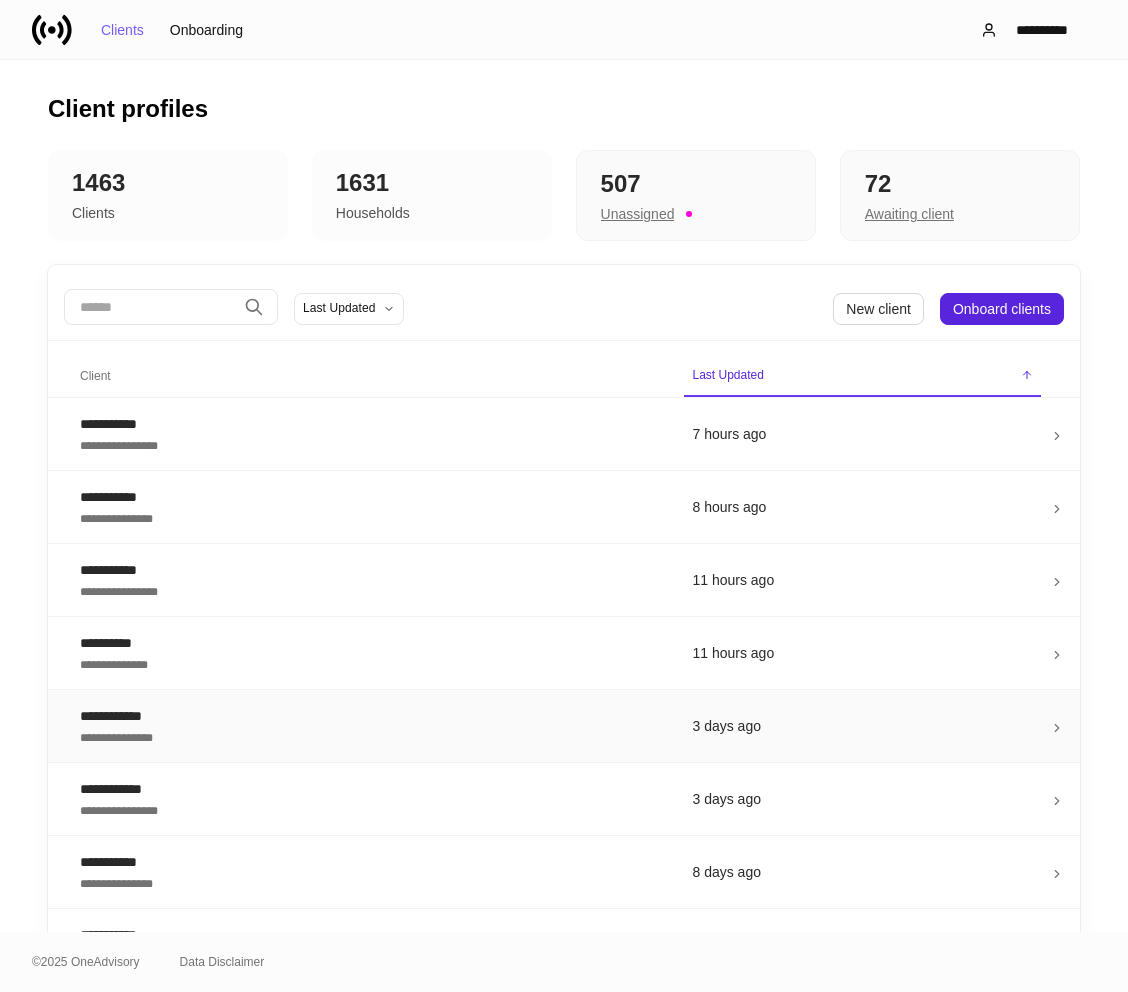 click on "**********" at bounding box center [370, 736] 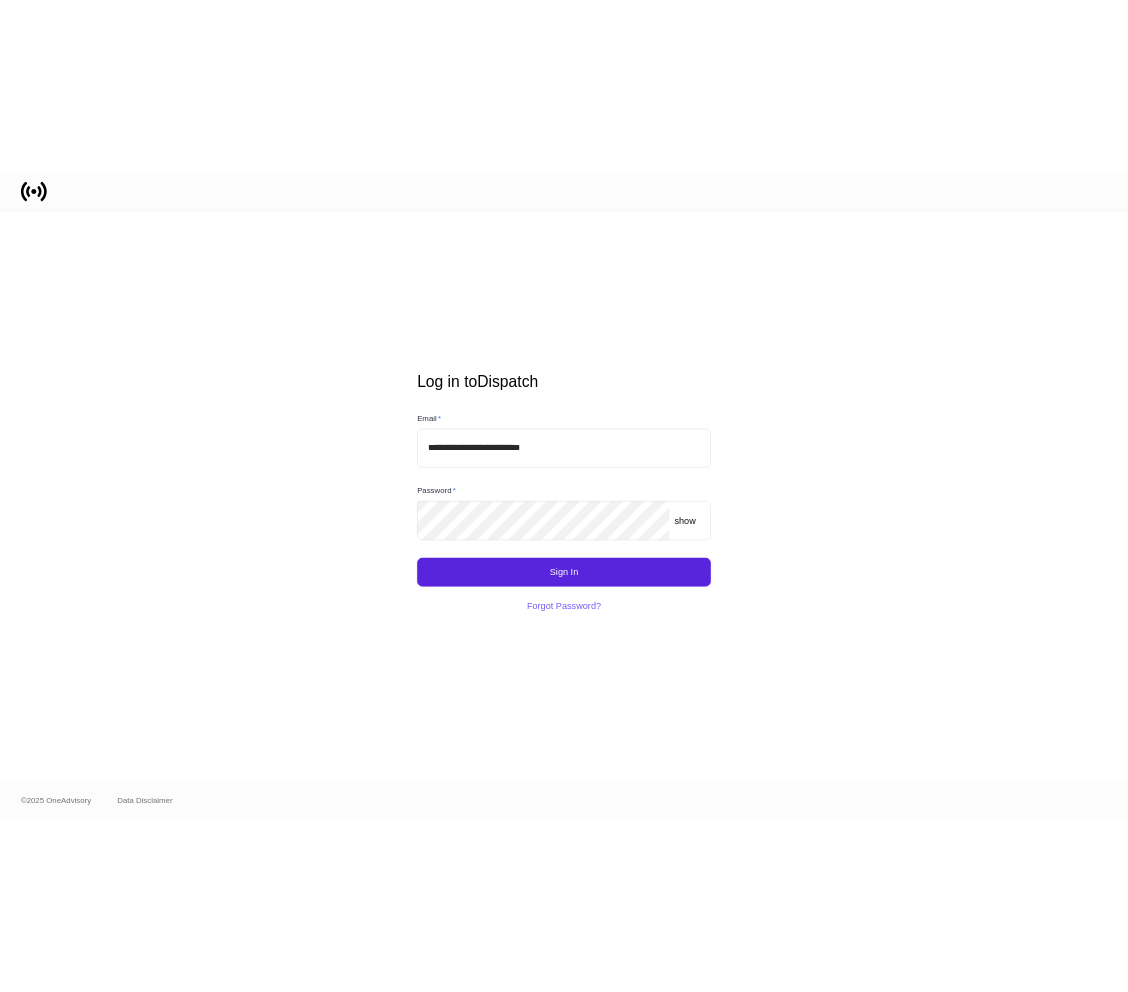scroll, scrollTop: 0, scrollLeft: 0, axis: both 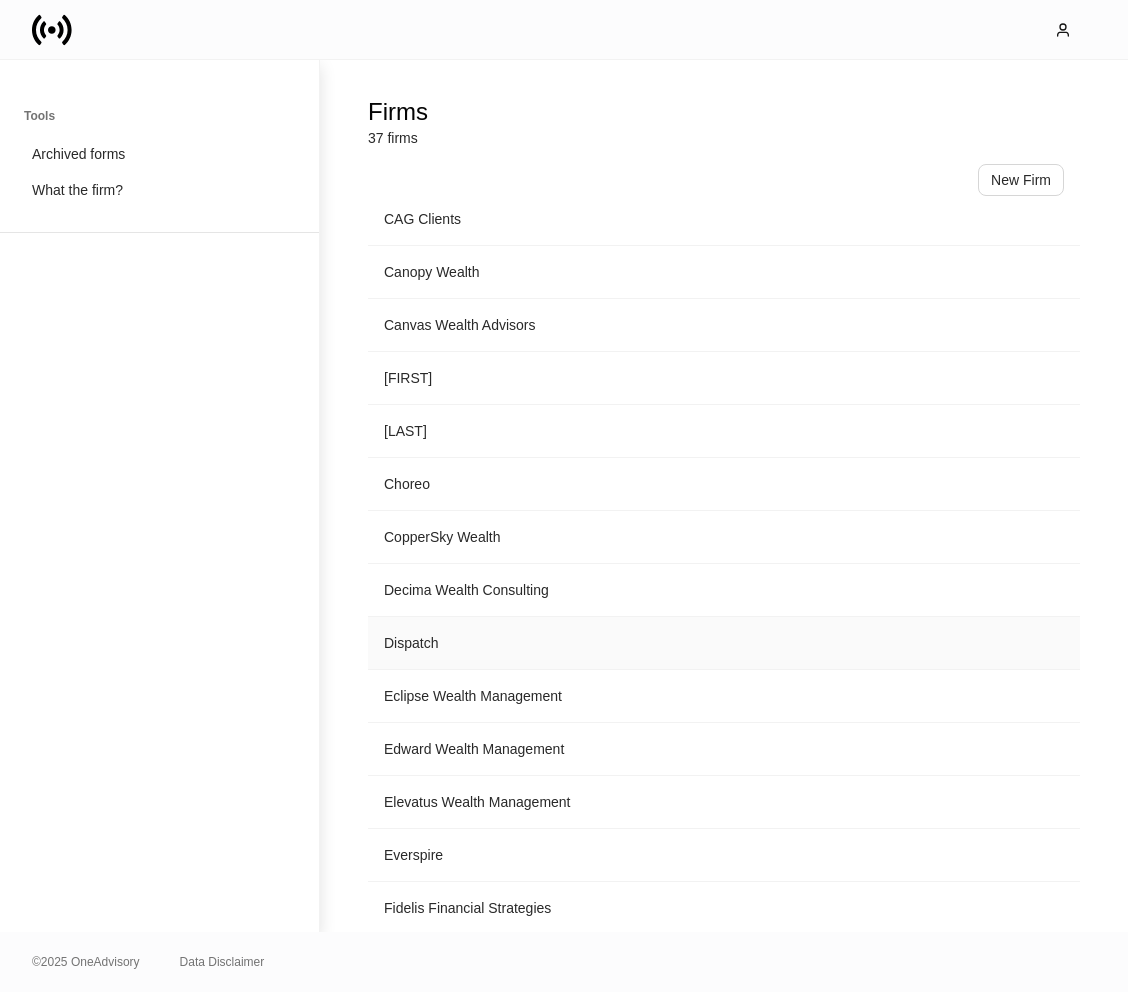 click on "Dispatch" at bounding box center [724, 643] 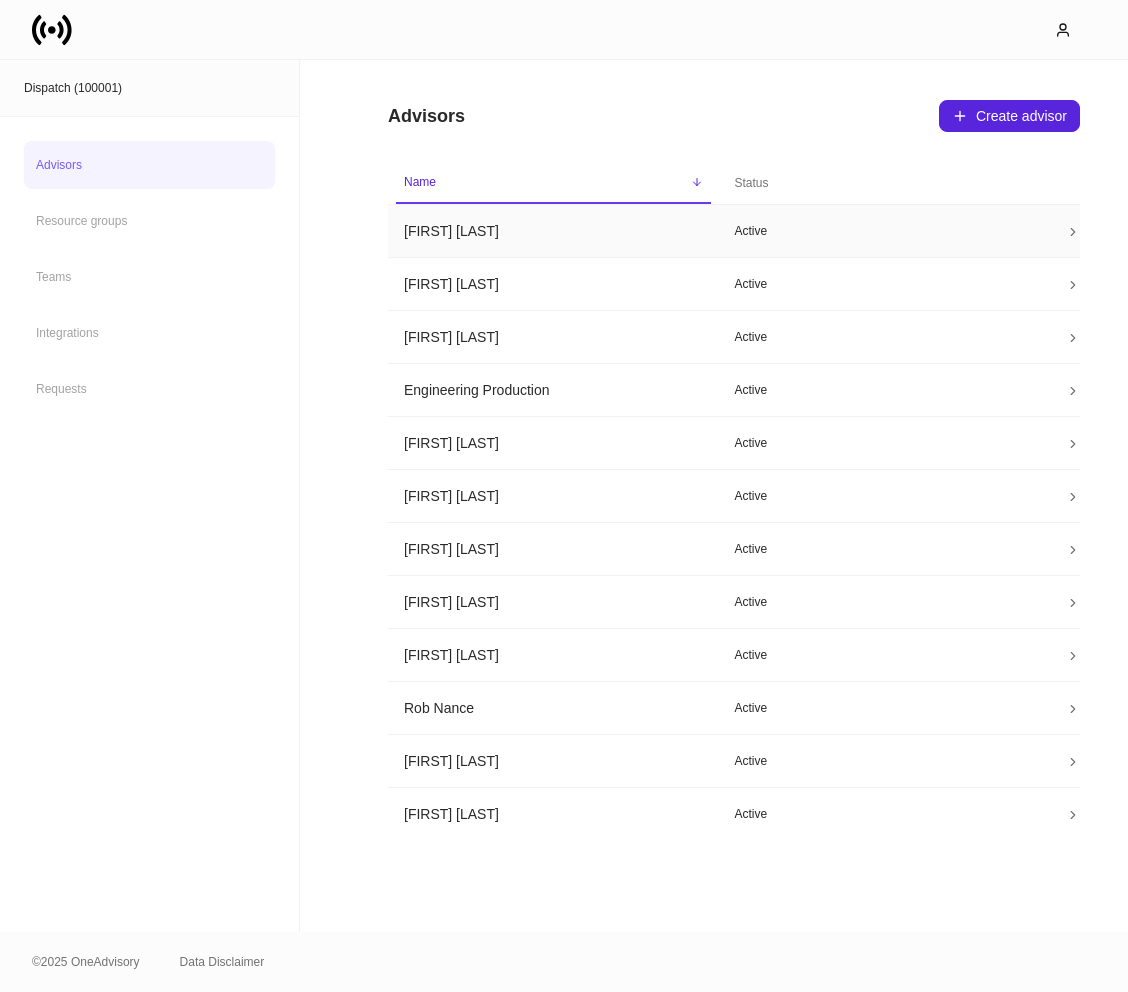 click on "Active" at bounding box center [884, 231] 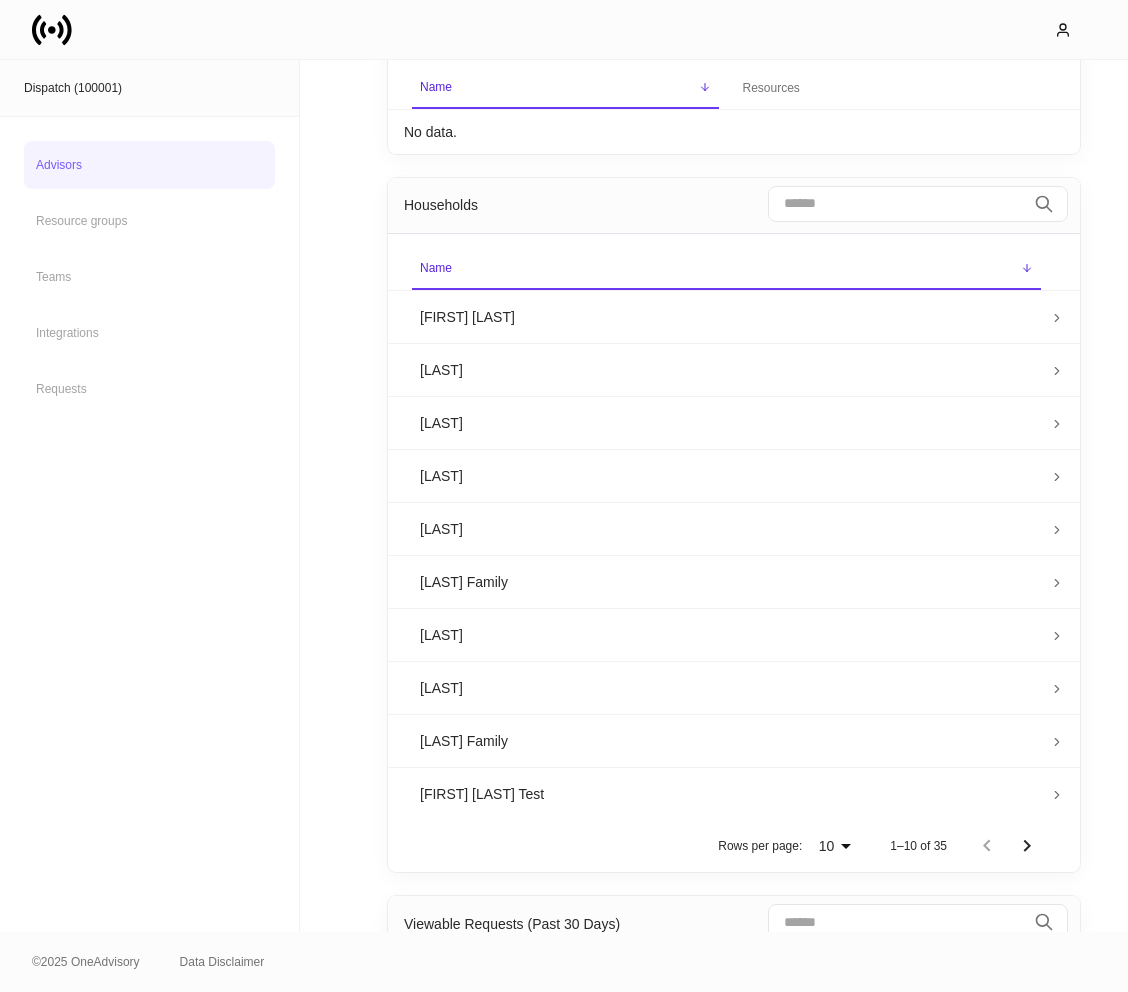 scroll, scrollTop: 0, scrollLeft: 0, axis: both 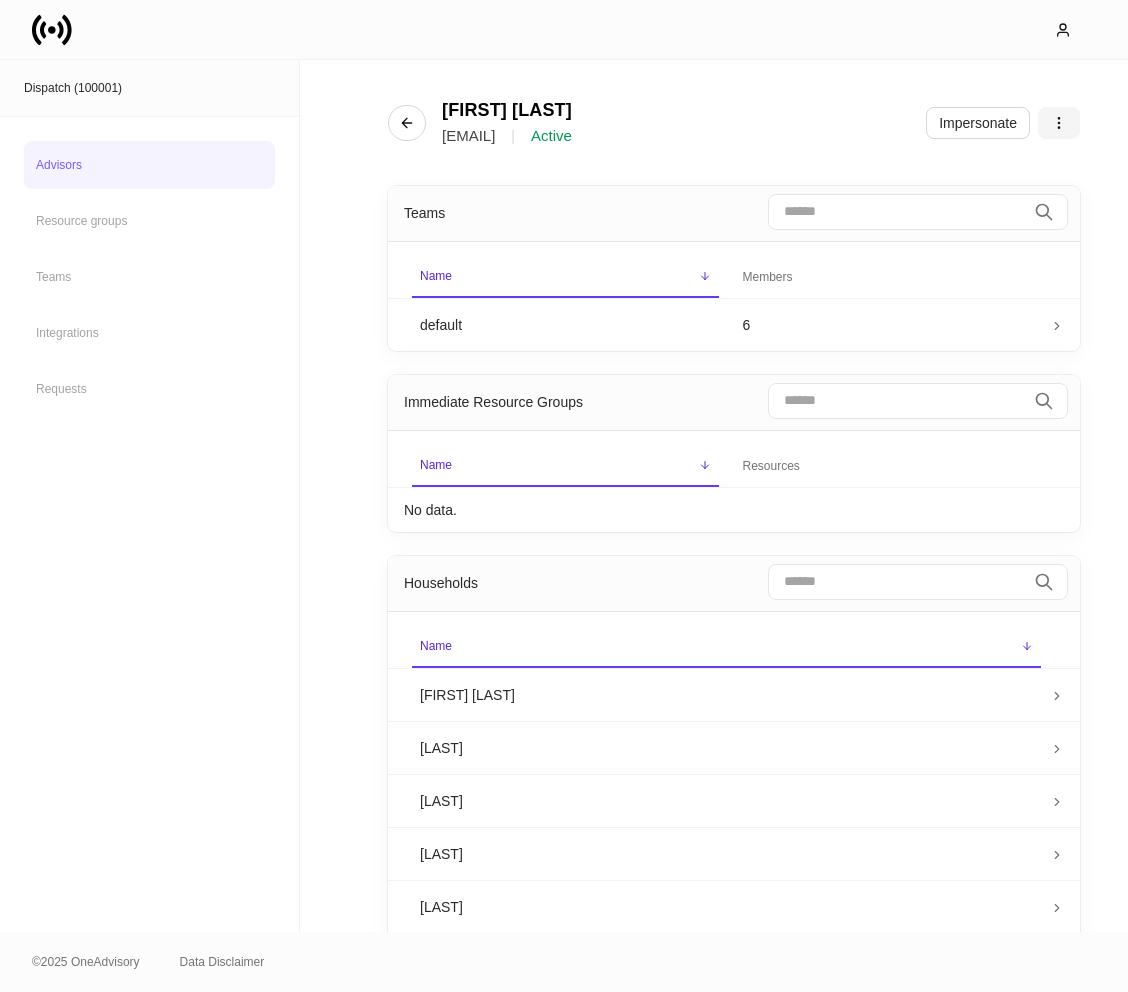 click at bounding box center (1059, 123) 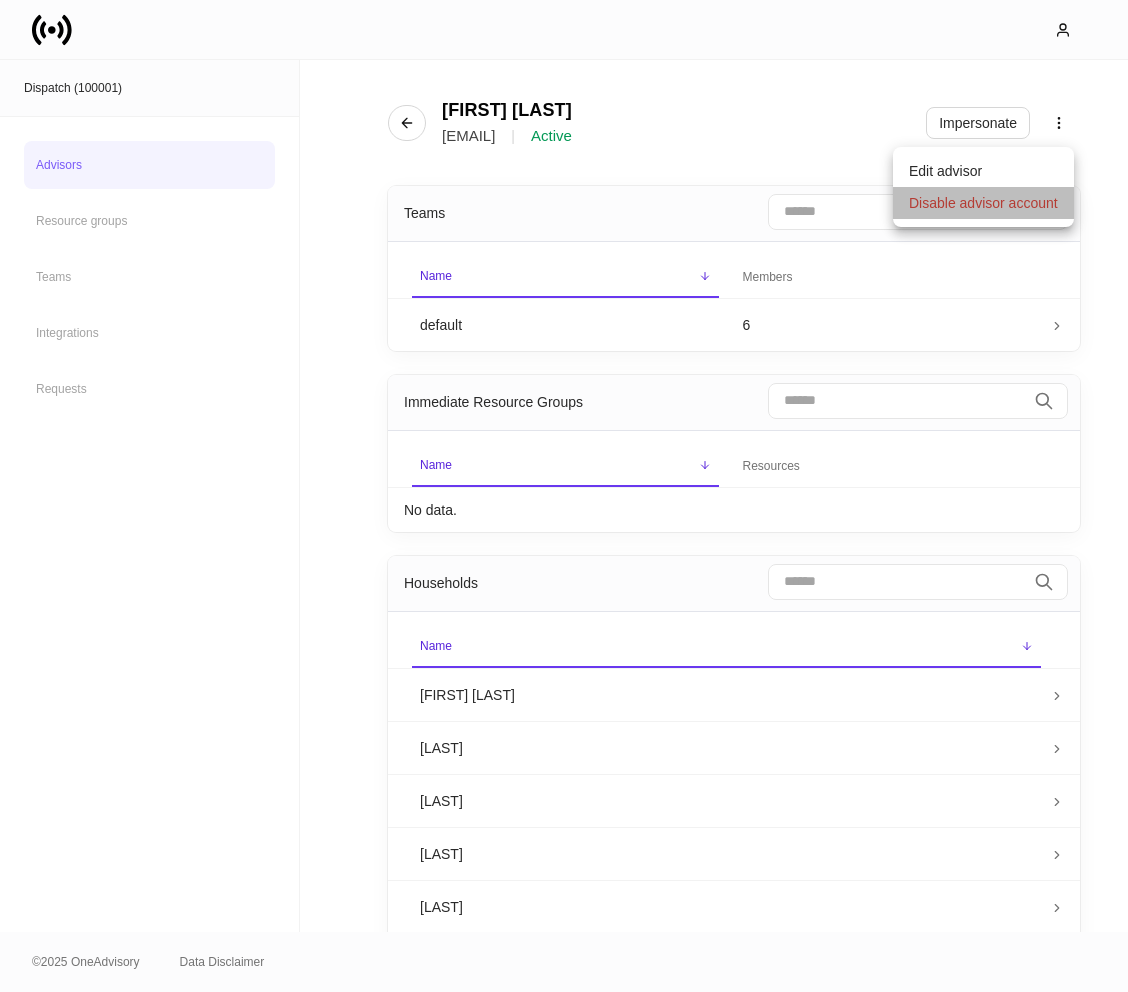 click on "Disable advisor account" at bounding box center [983, 203] 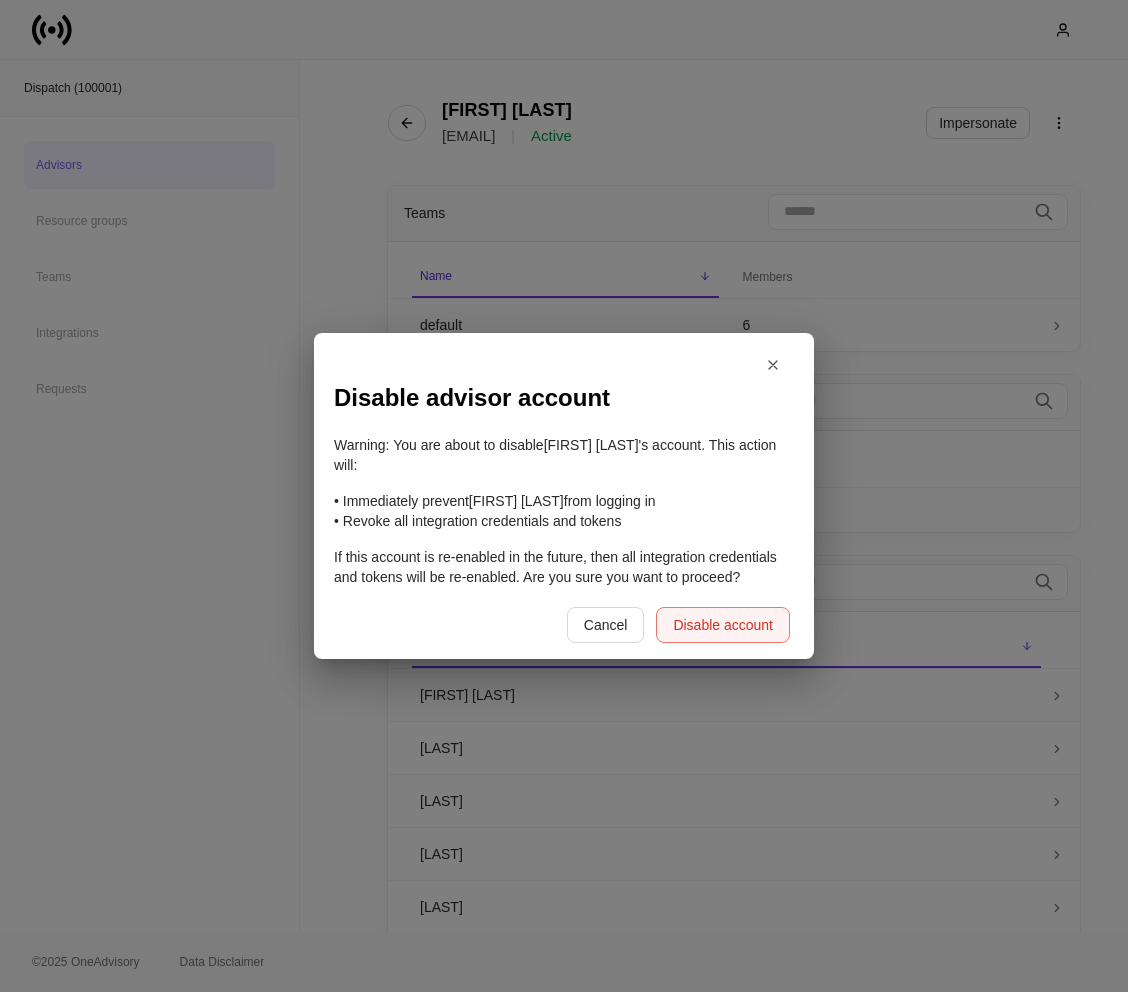 click on "Disable account" at bounding box center [723, 625] 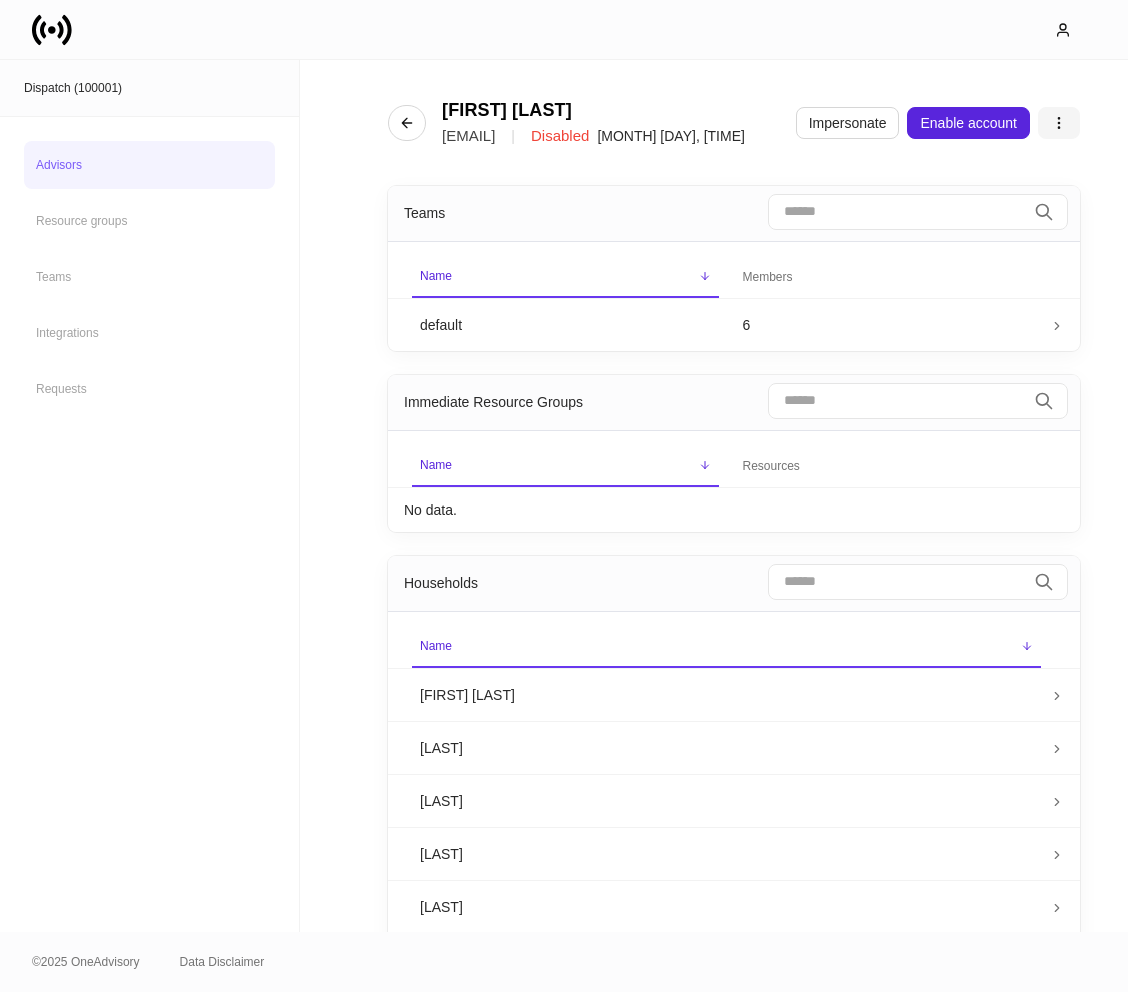 scroll, scrollTop: 0, scrollLeft: 0, axis: both 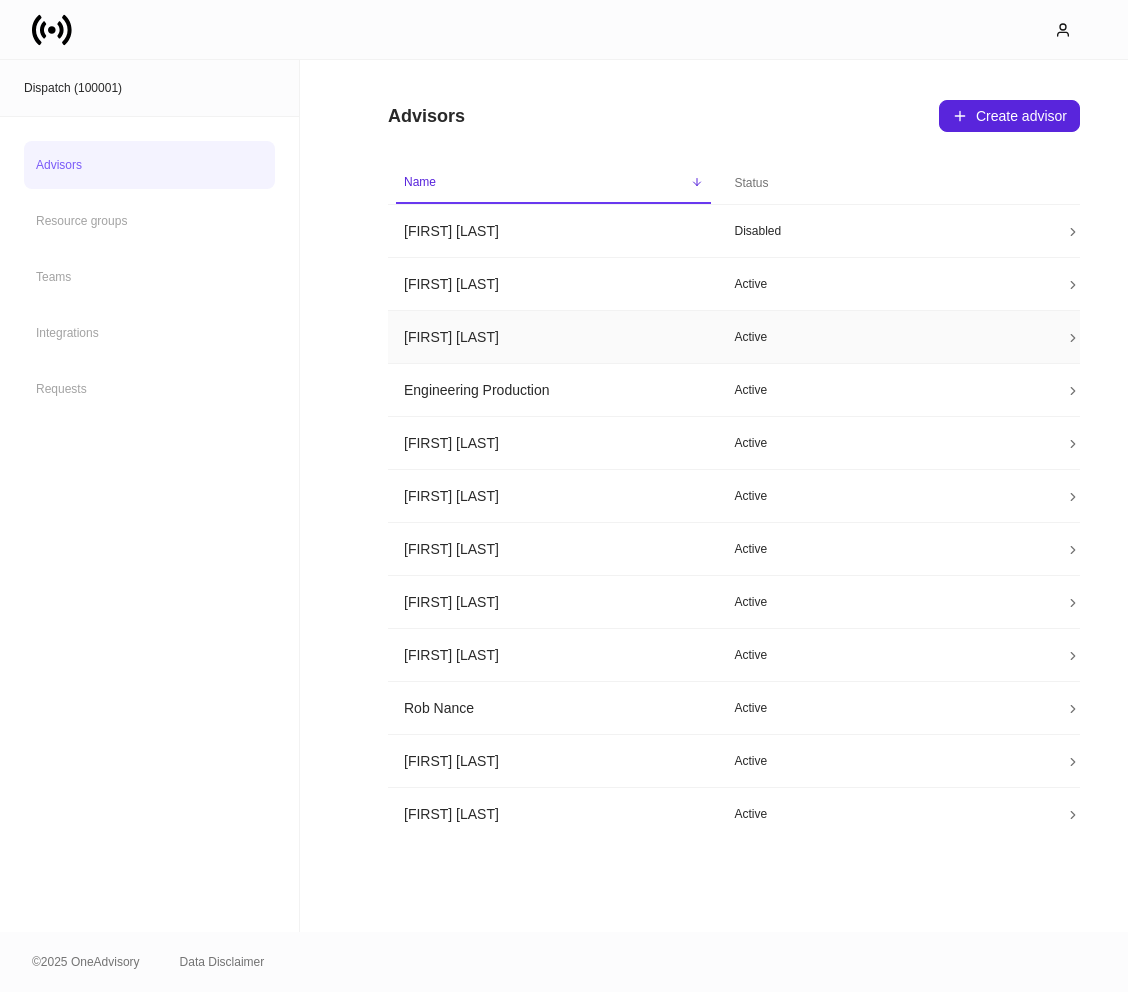 click on "[FIRST] [LAST]" at bounding box center (553, 337) 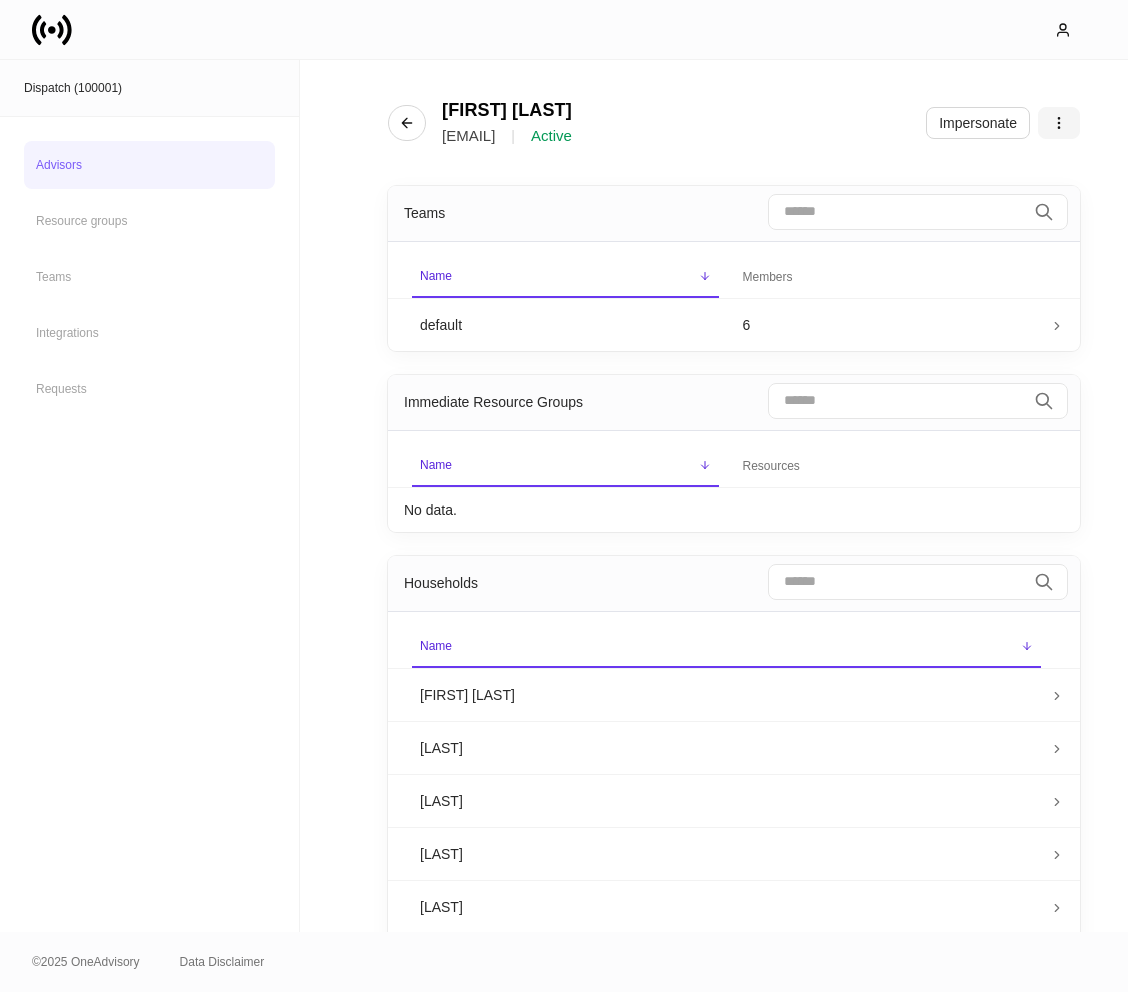 click 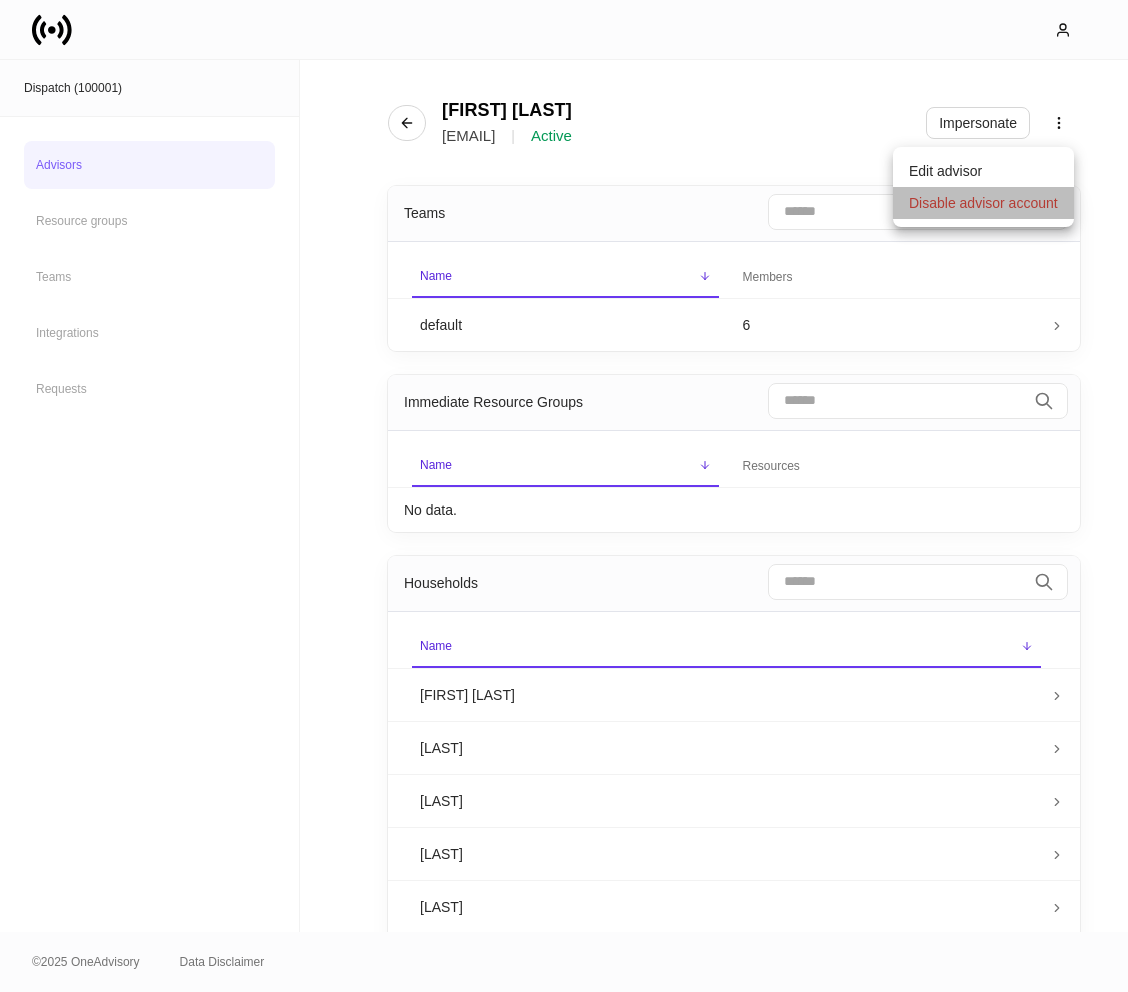 click on "Disable advisor account" at bounding box center (983, 203) 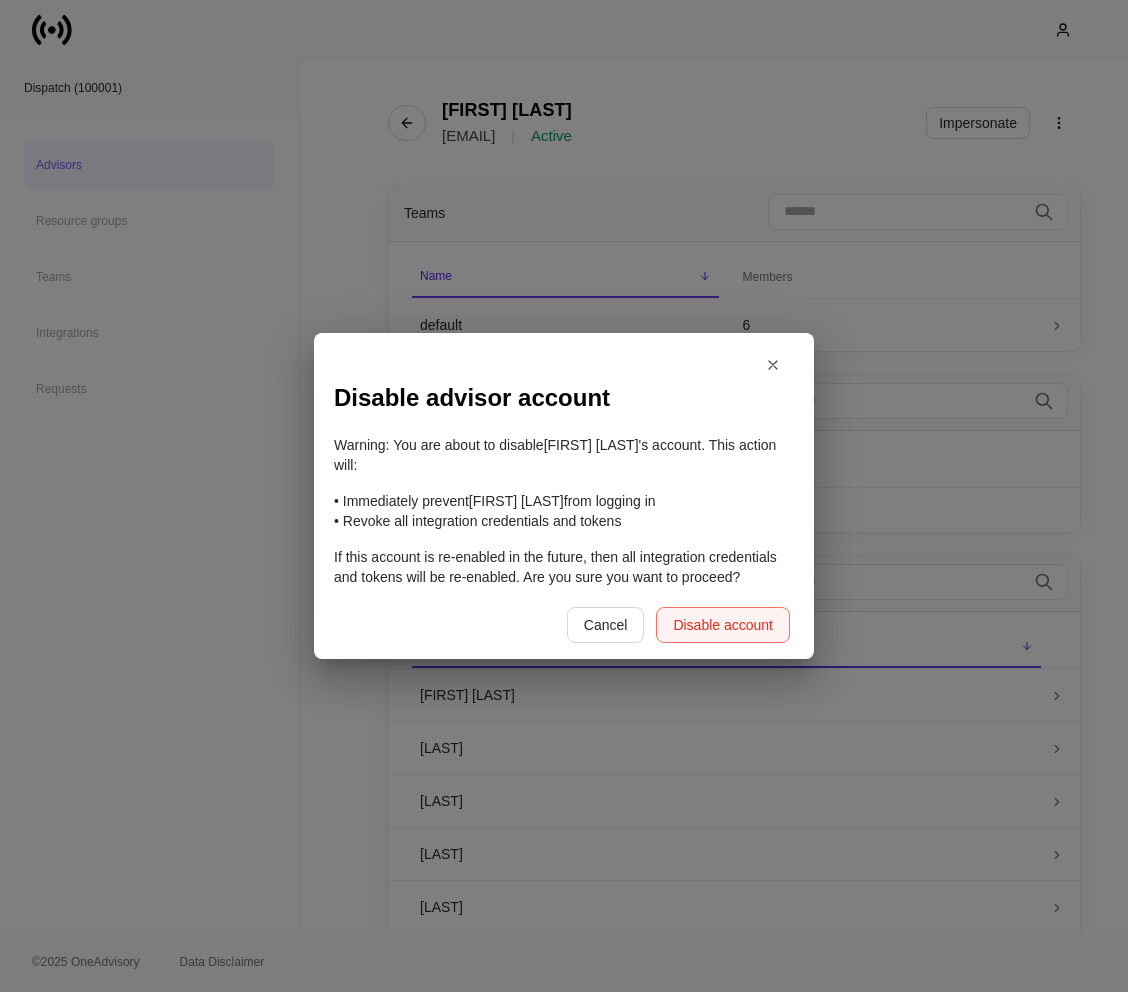 click on "Disable account" at bounding box center [723, 625] 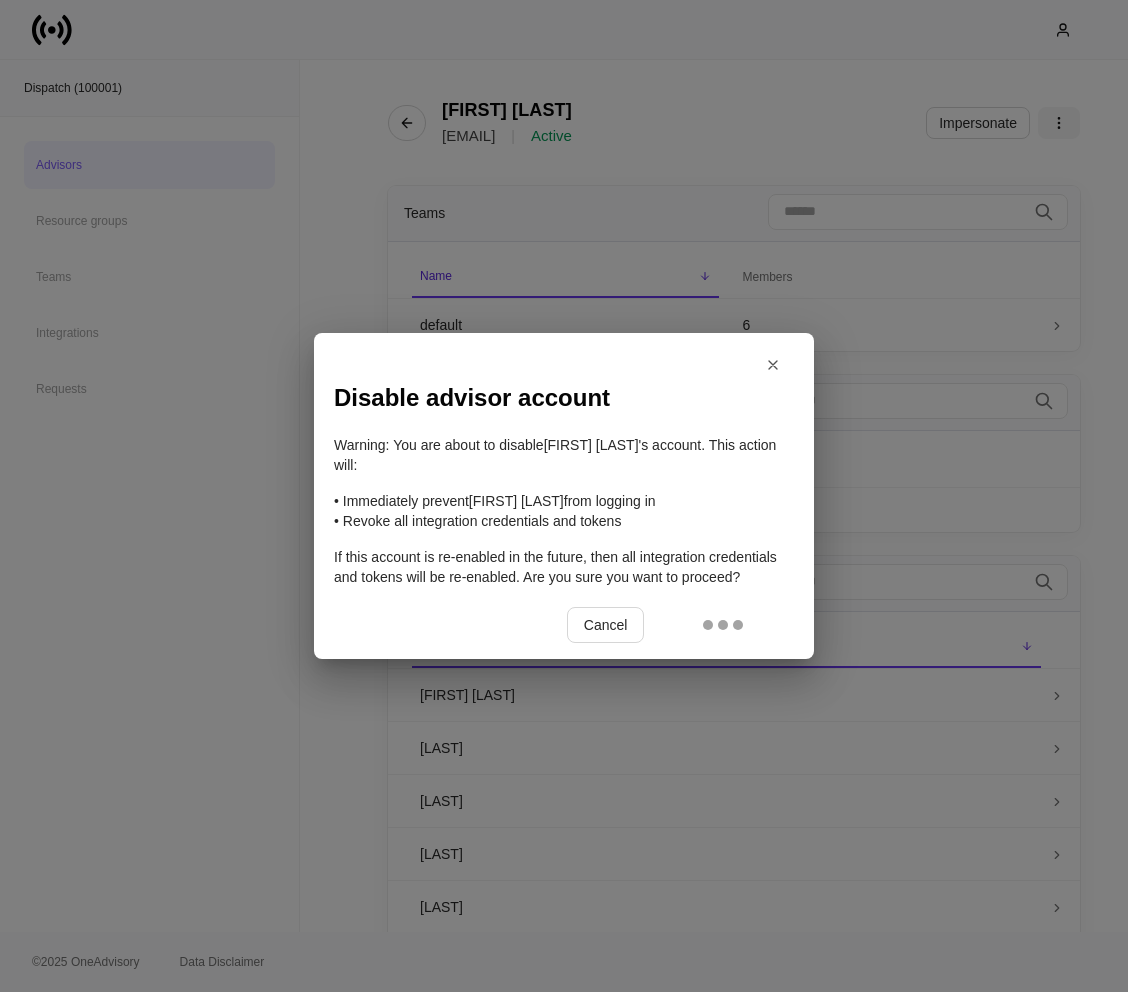 scroll, scrollTop: 0, scrollLeft: 49, axis: horizontal 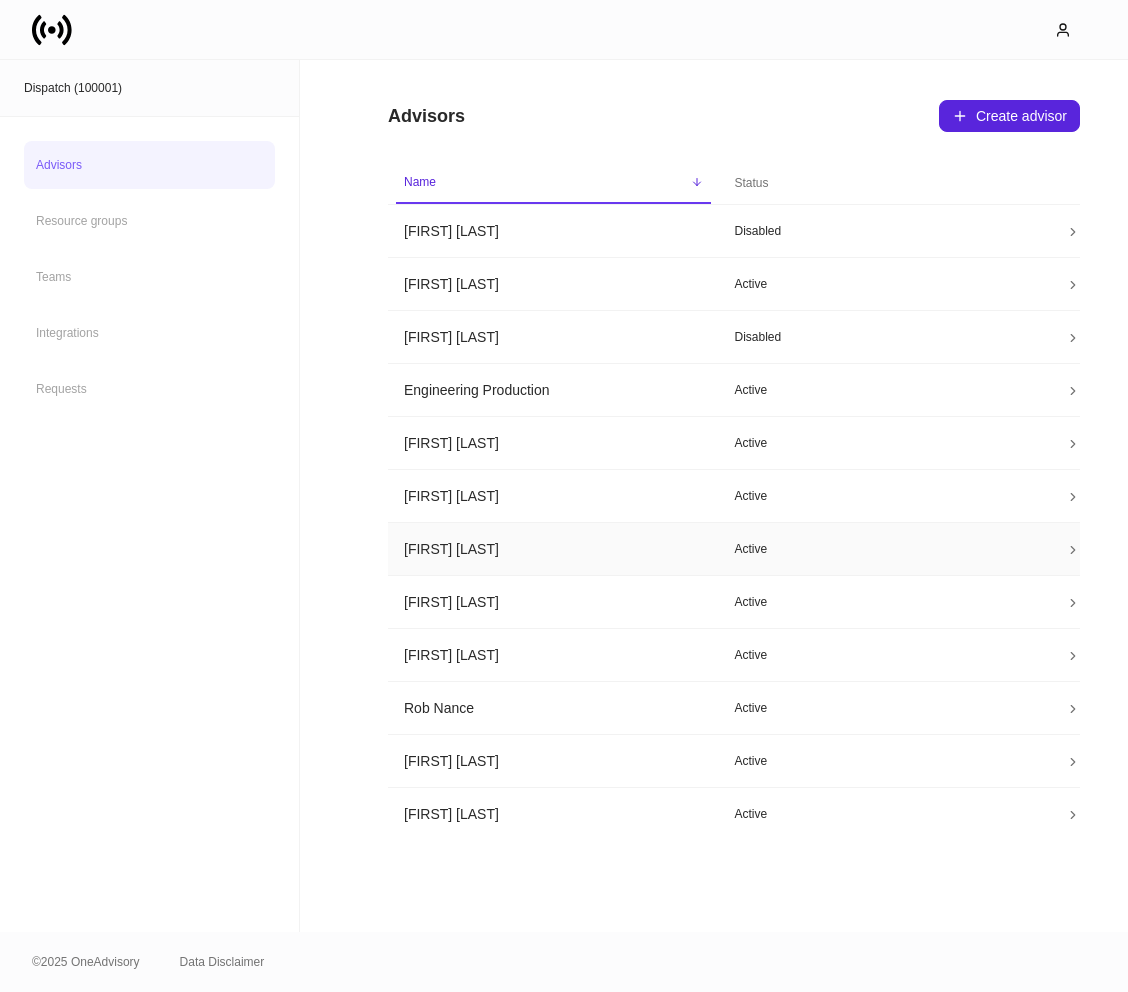 click on "[FIRST] [LAST]" at bounding box center (553, 549) 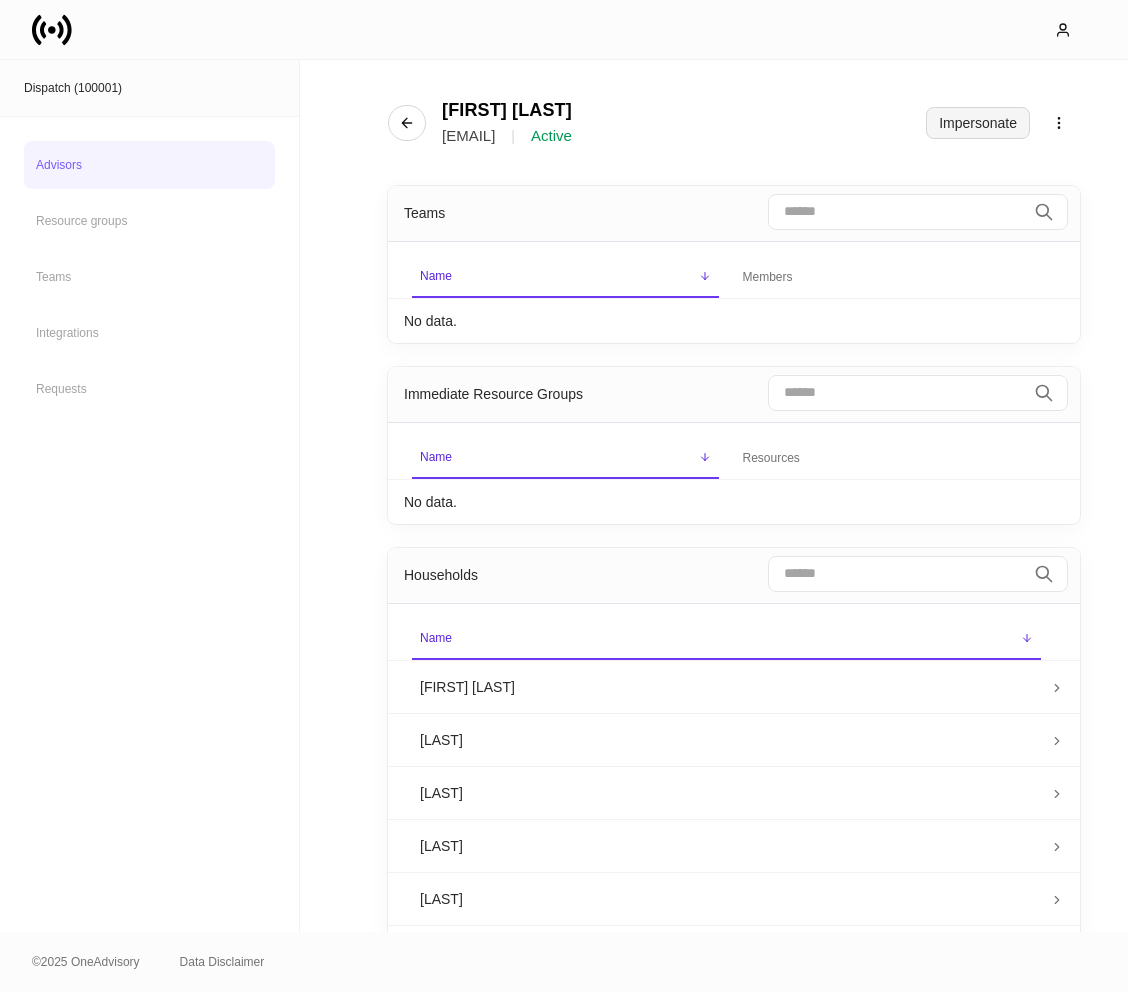 click on "Impersonate" at bounding box center [978, 123] 